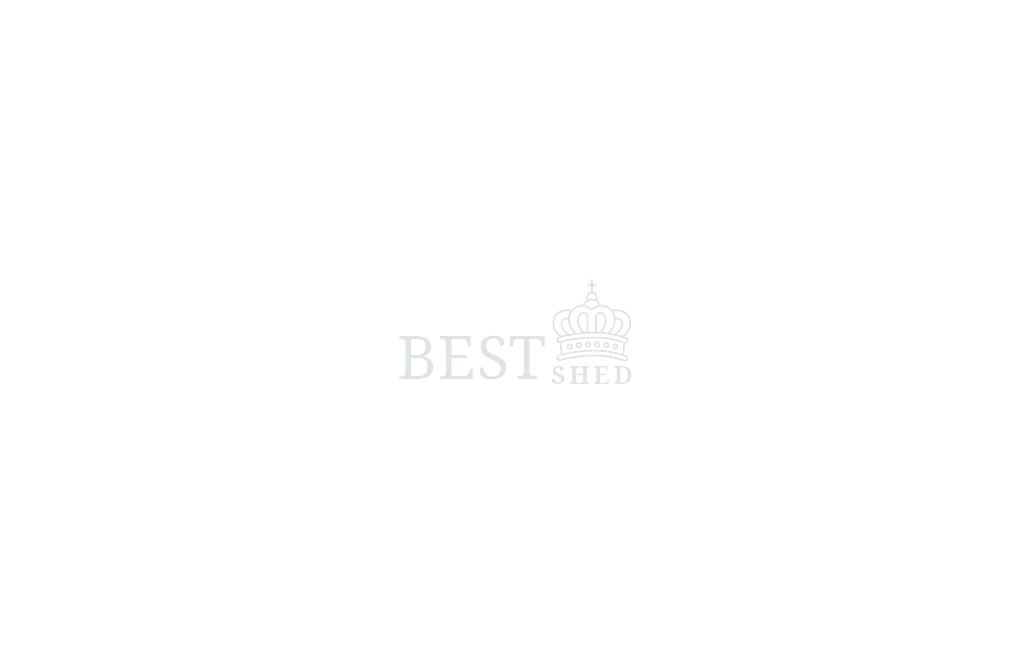 scroll, scrollTop: 0, scrollLeft: 0, axis: both 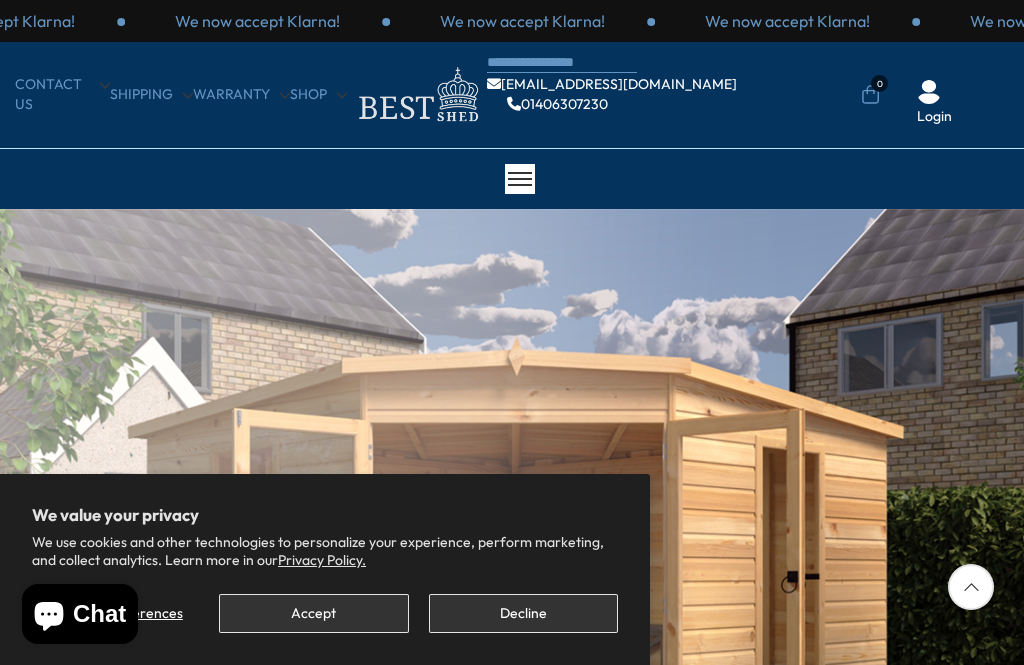 click on "Accept" at bounding box center [313, 613] 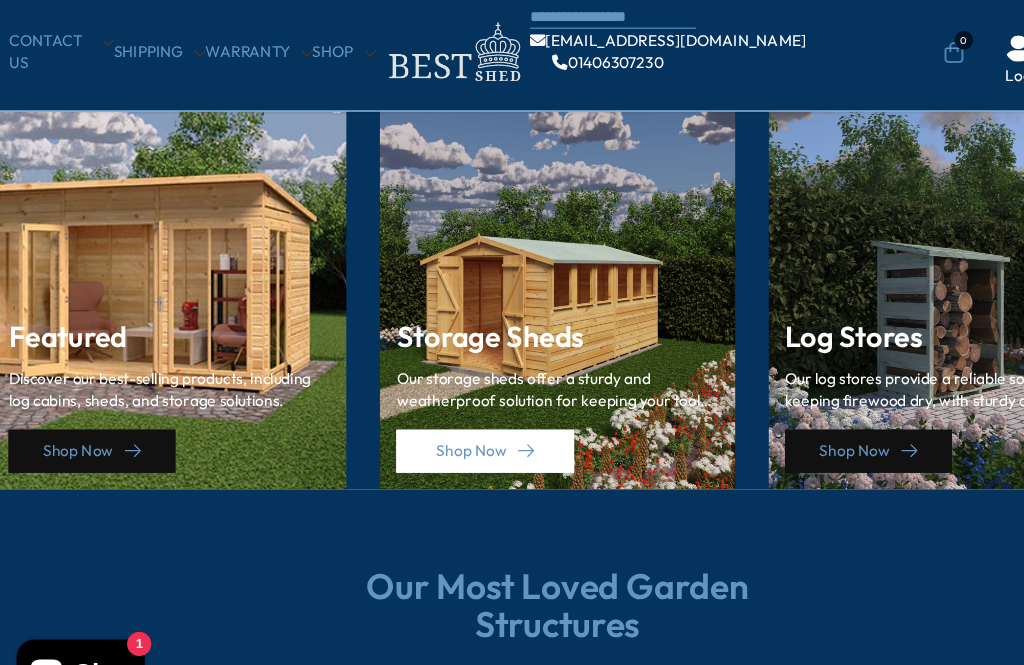 scroll, scrollTop: 2746, scrollLeft: 0, axis: vertical 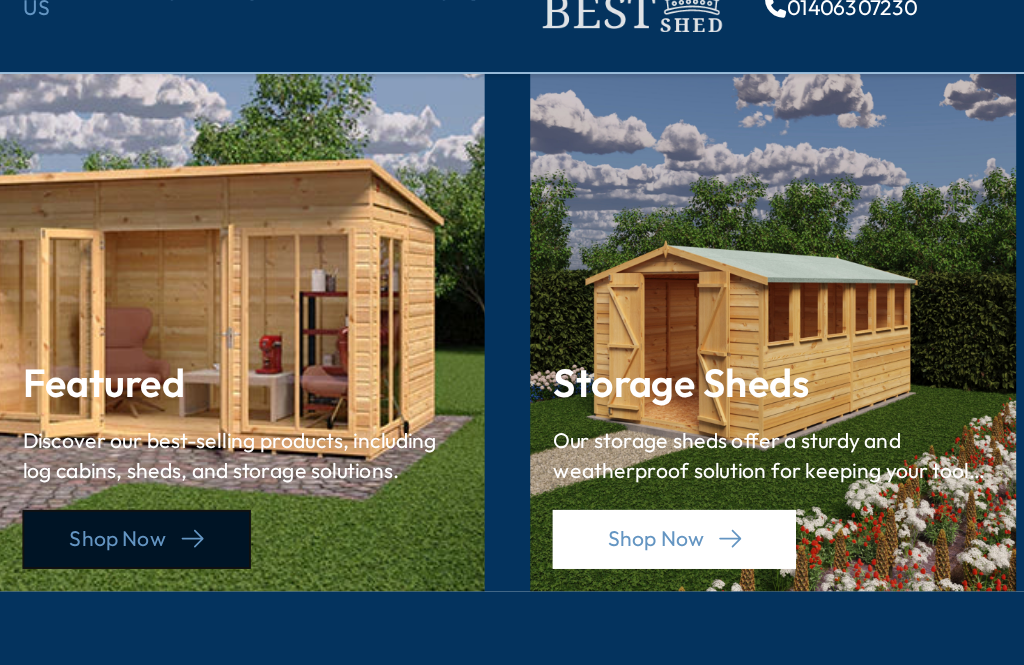 click on "Shop Now" at bounding box center [90, 414] 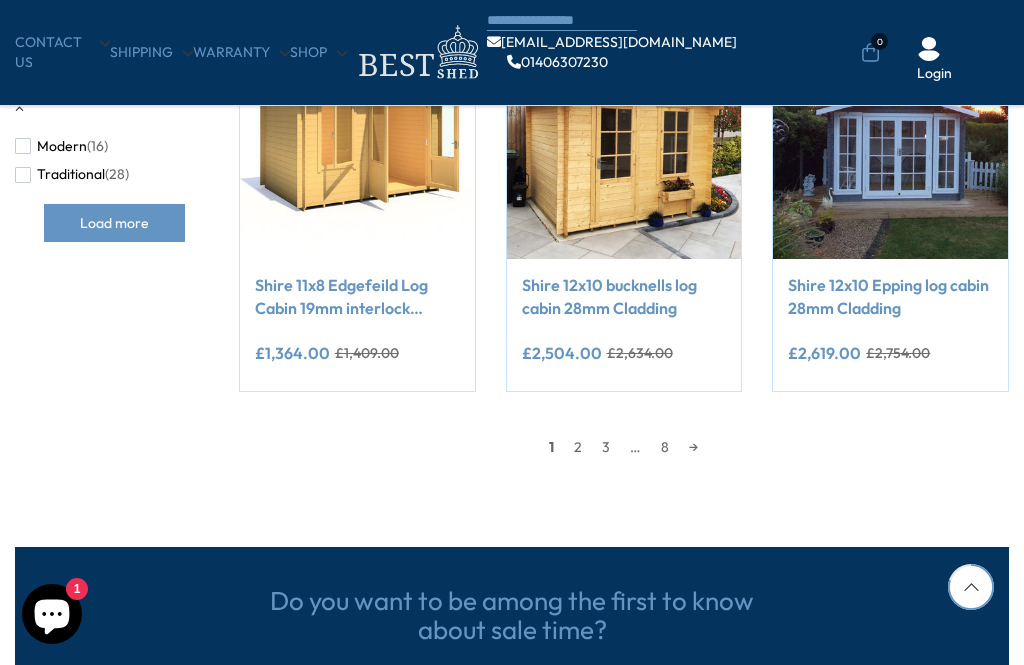 scroll, scrollTop: 1639, scrollLeft: 0, axis: vertical 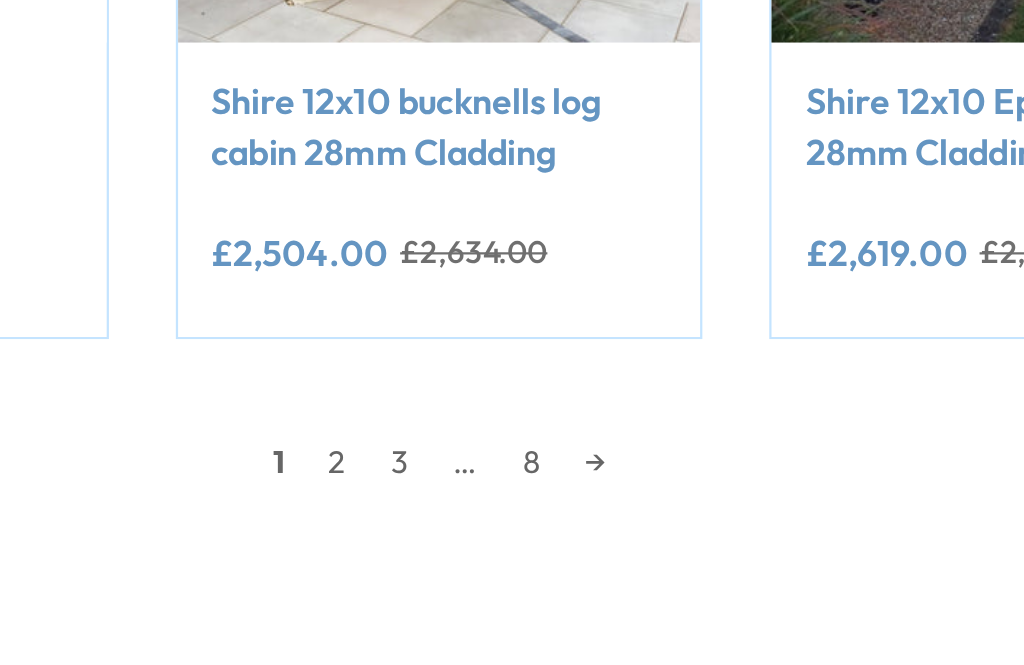 click on "2" at bounding box center [578, 422] 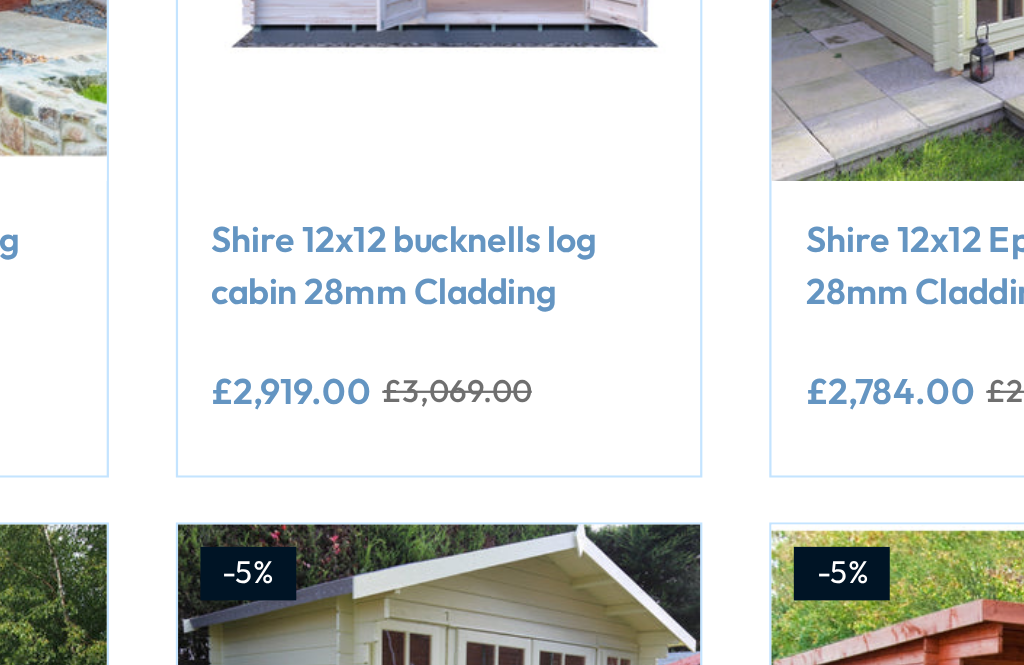 scroll, scrollTop: 350, scrollLeft: 0, axis: vertical 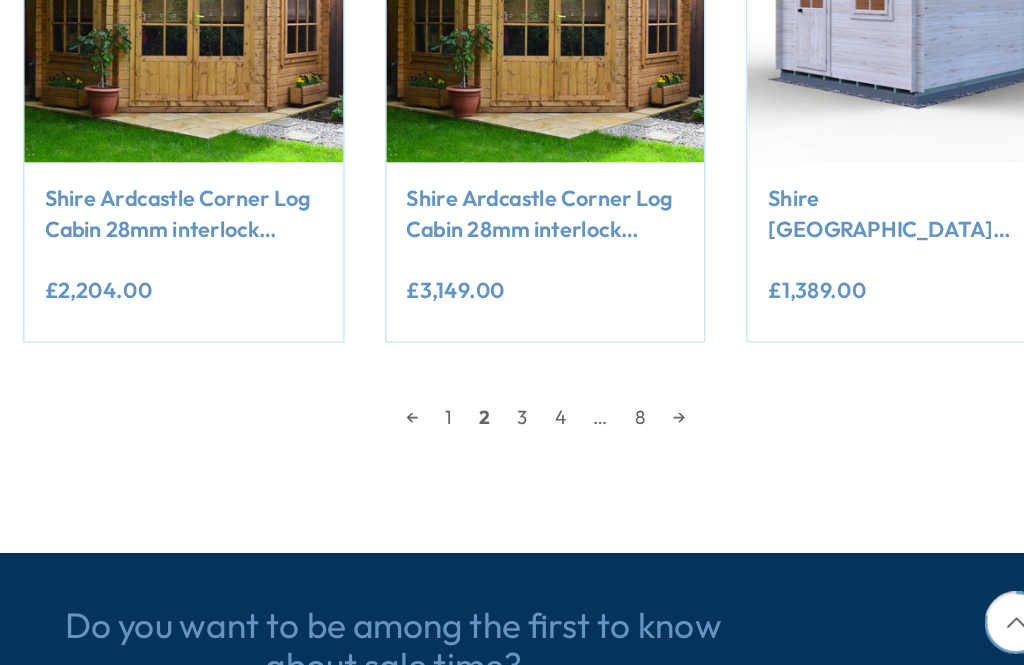 click on "3" at bounding box center (607, 436) 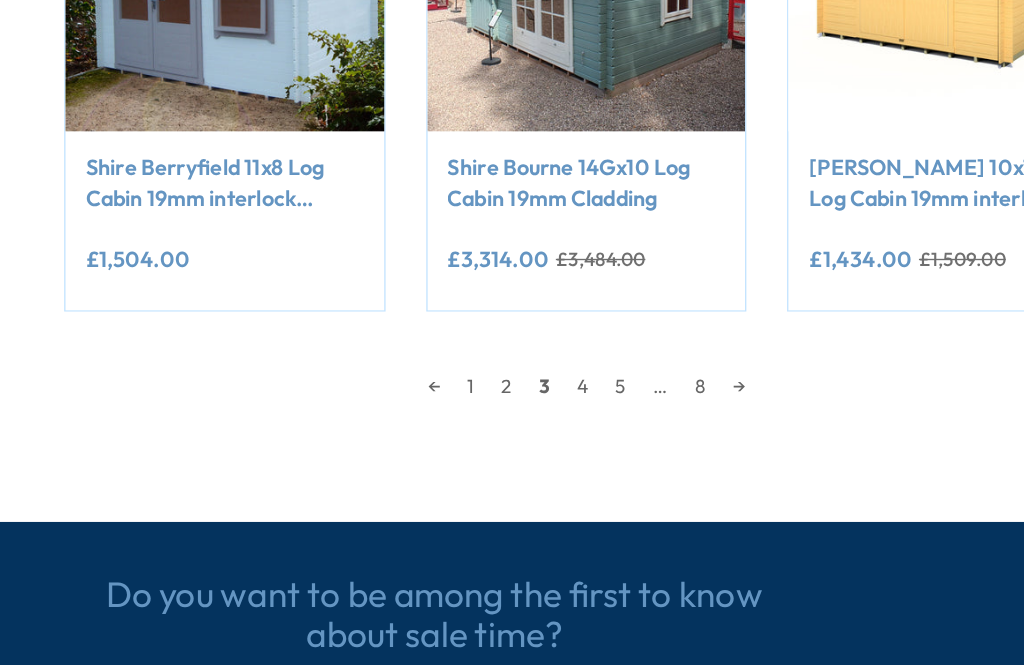scroll, scrollTop: 1665, scrollLeft: 0, axis: vertical 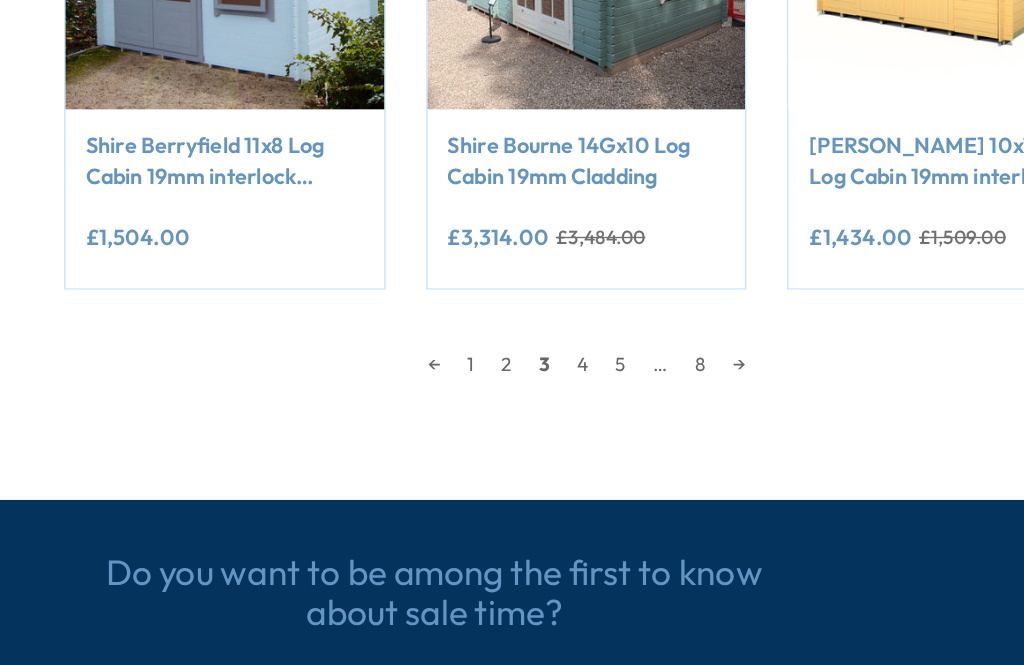 click on "4" at bounding box center (621, 396) 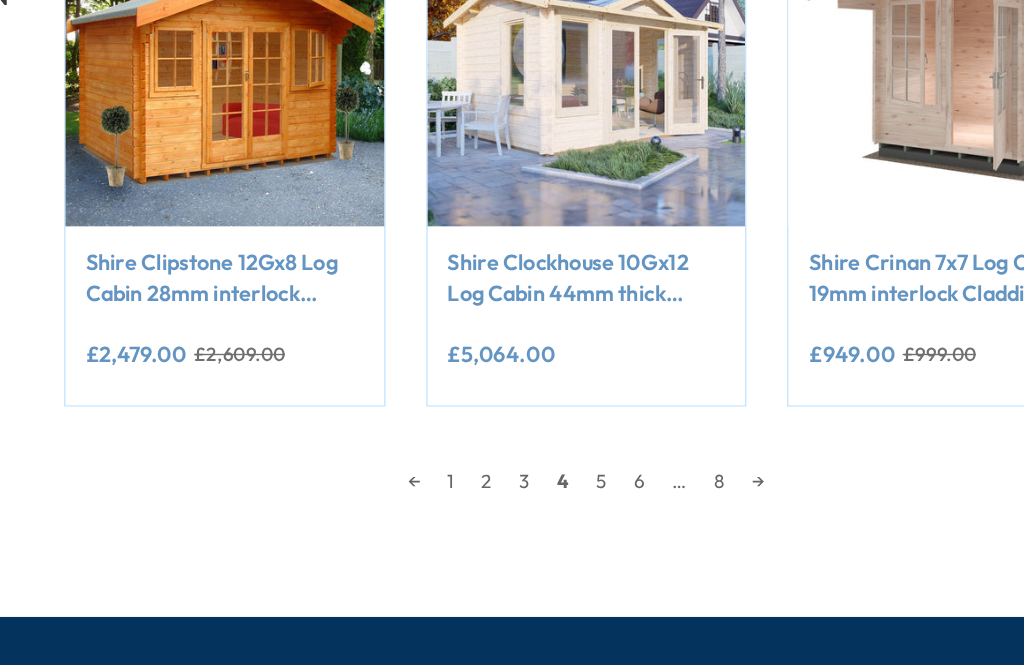 scroll, scrollTop: 1597, scrollLeft: 0, axis: vertical 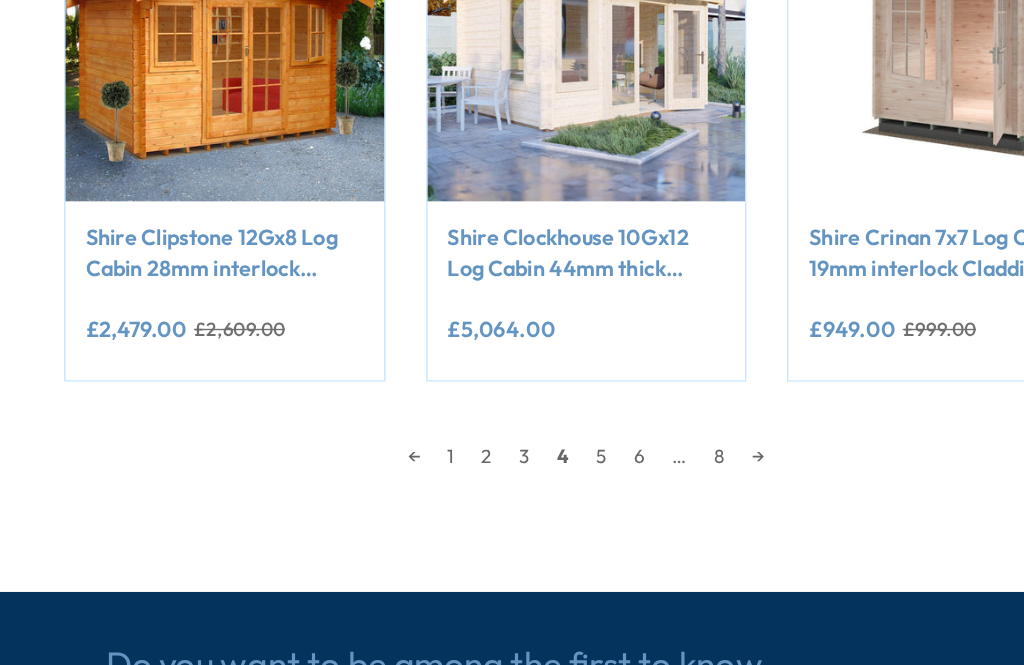 click on "5" at bounding box center [635, 464] 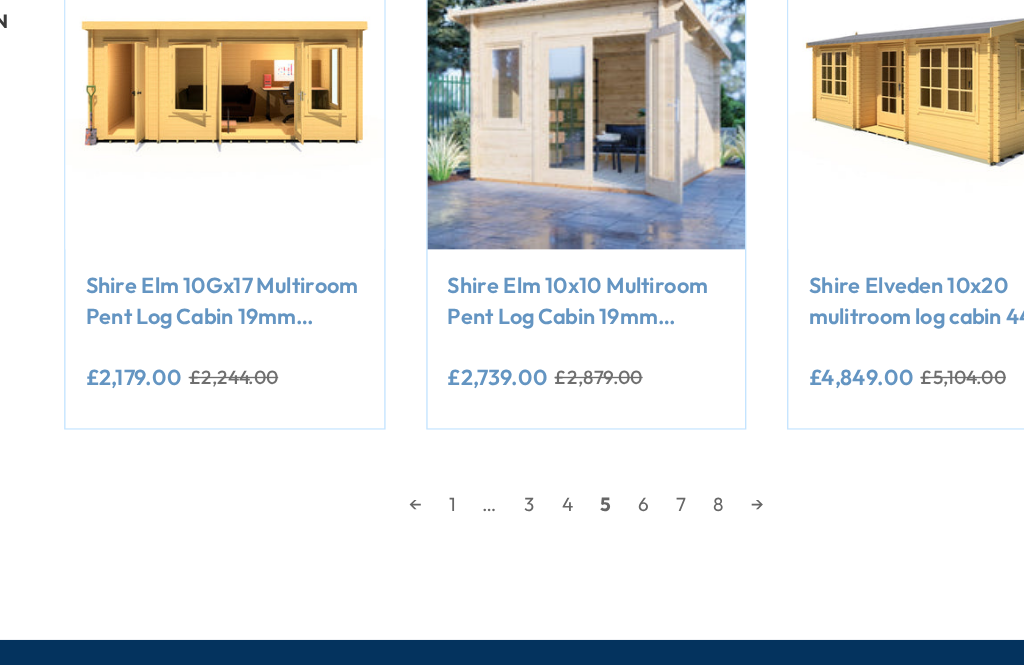 scroll, scrollTop: 1570, scrollLeft: 0, axis: vertical 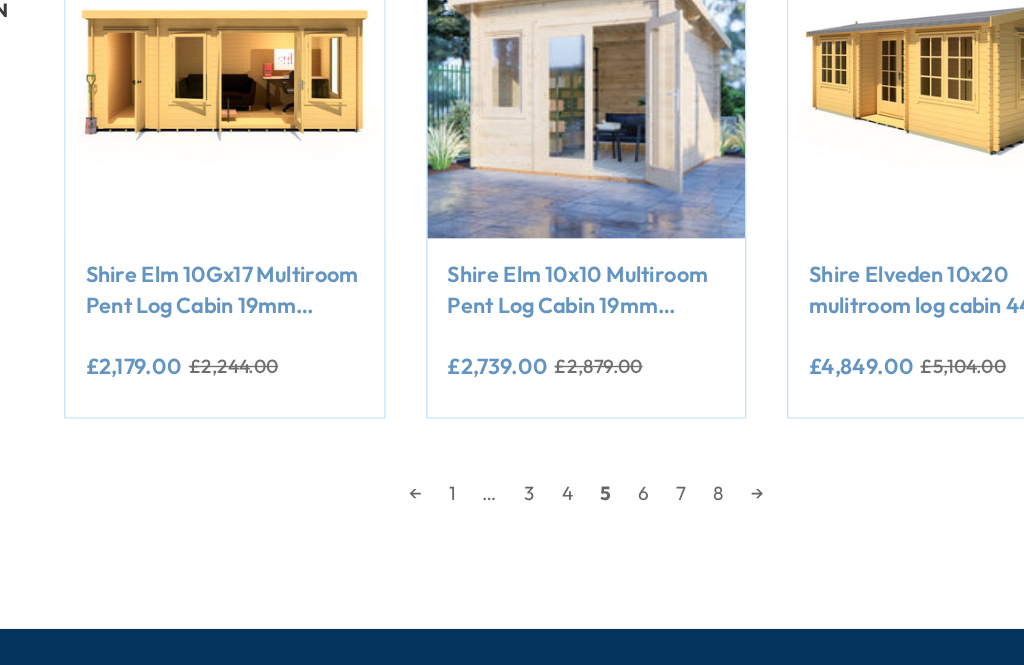 click on "6" at bounding box center [666, 491] 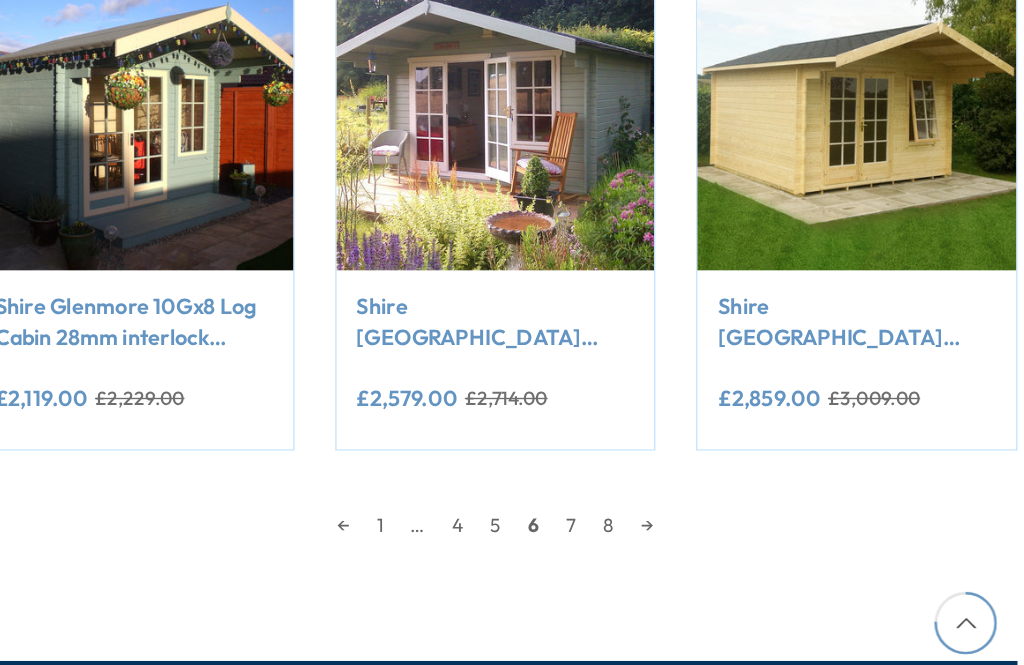 scroll, scrollTop: 1584, scrollLeft: 0, axis: vertical 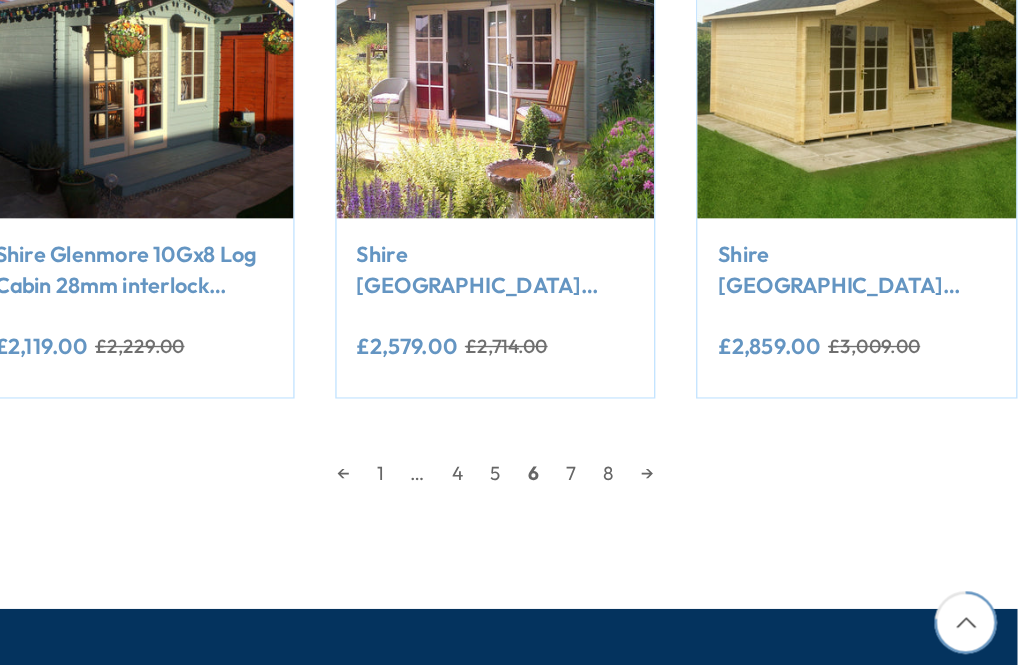 click on "7" at bounding box center [679, 477] 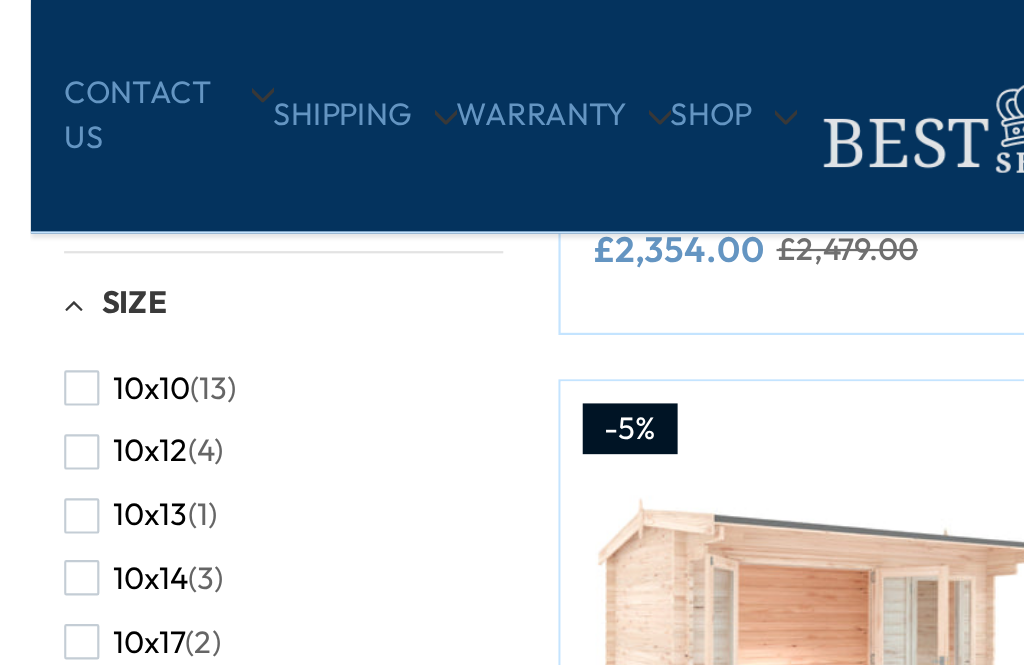scroll, scrollTop: 684, scrollLeft: 0, axis: vertical 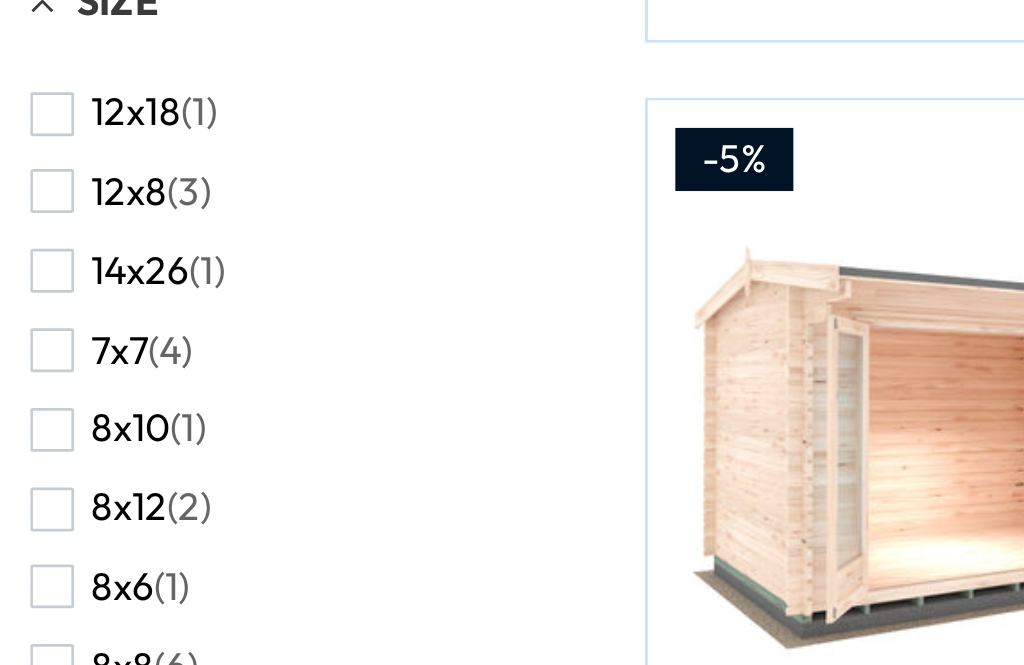 click at bounding box center [23, 362] 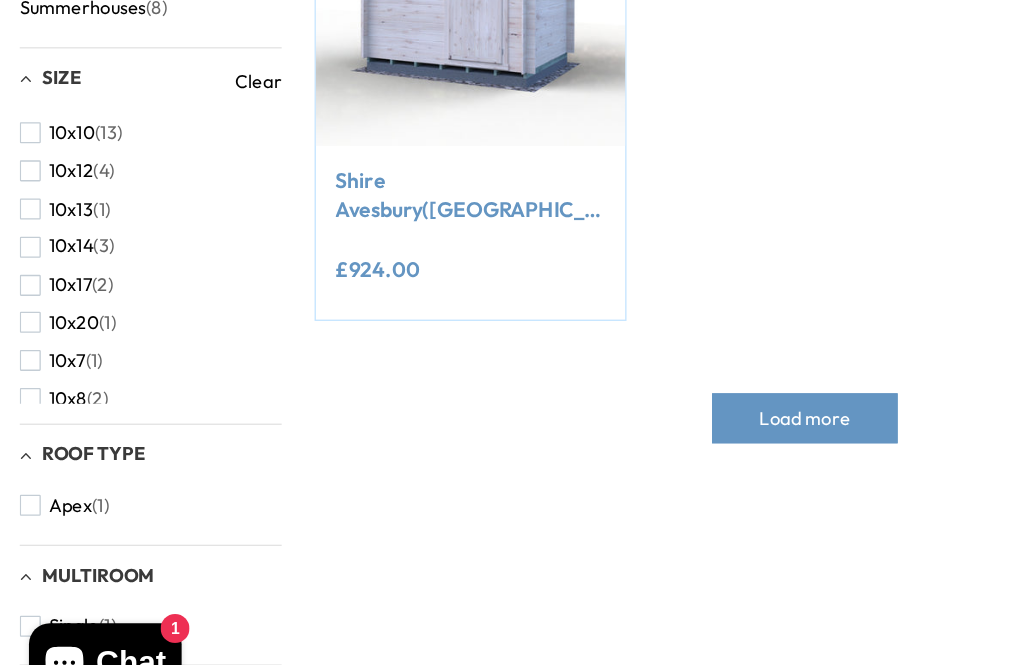 scroll, scrollTop: 493, scrollLeft: 0, axis: vertical 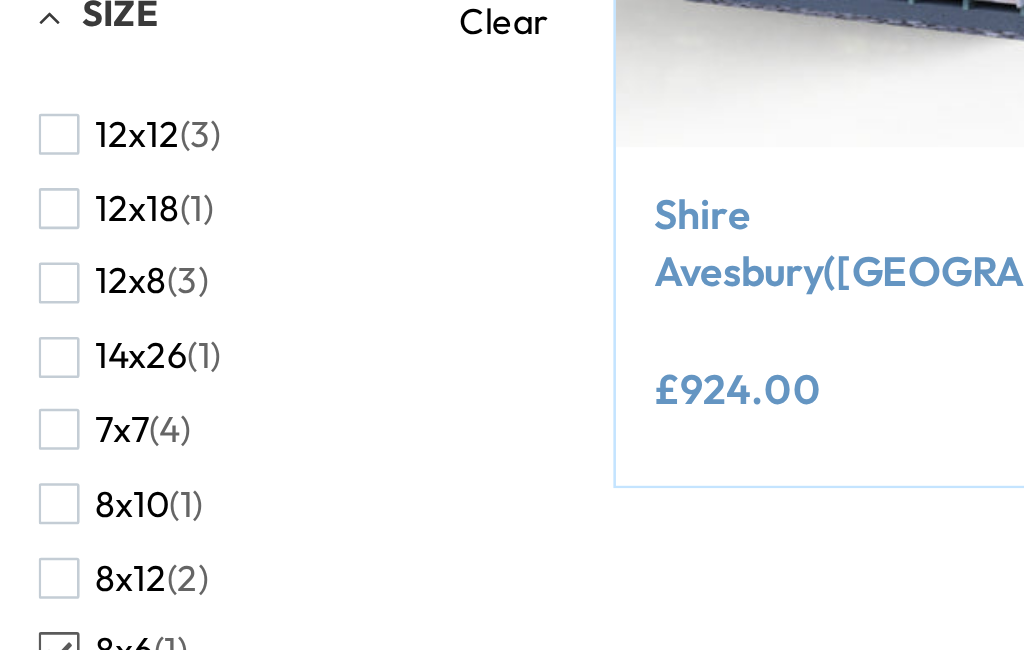 click at bounding box center [23, 325] 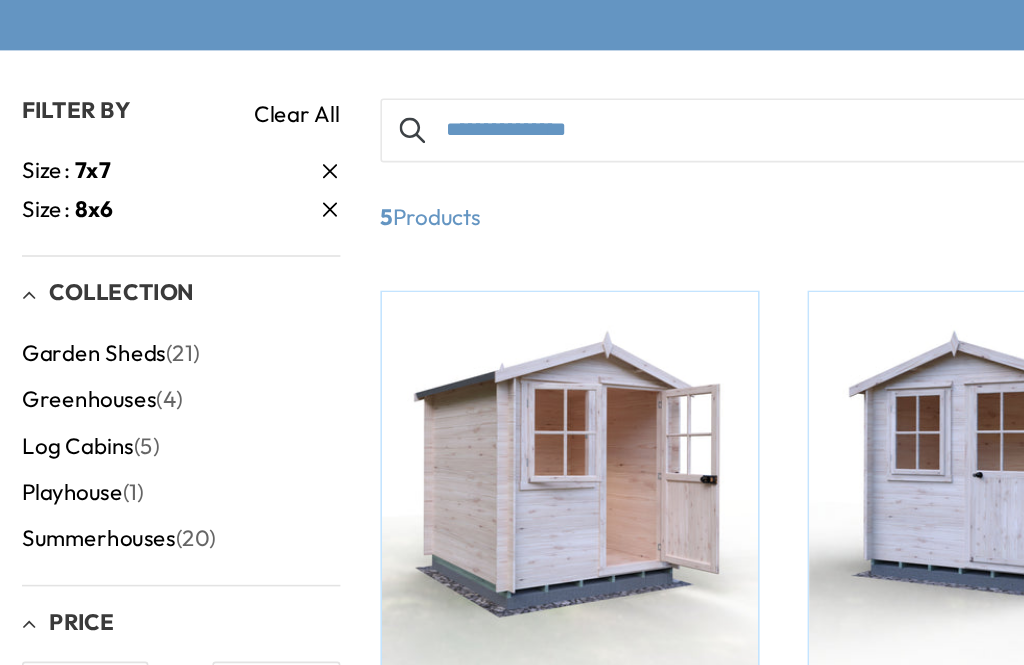 scroll, scrollTop: 388, scrollLeft: 0, axis: vertical 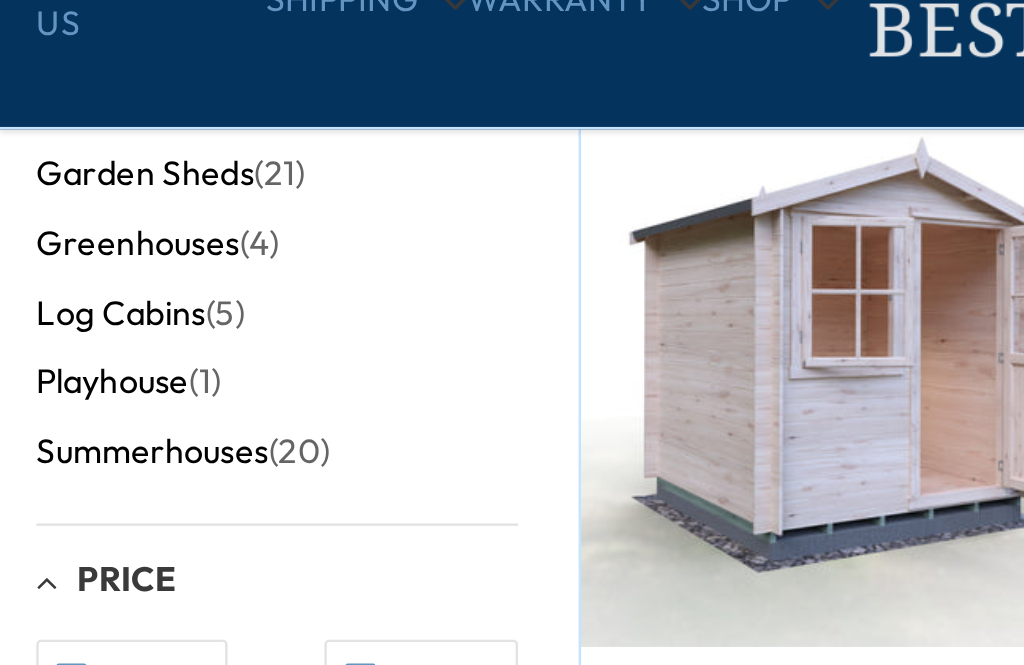click on "(4)" at bounding box center [107, 153] 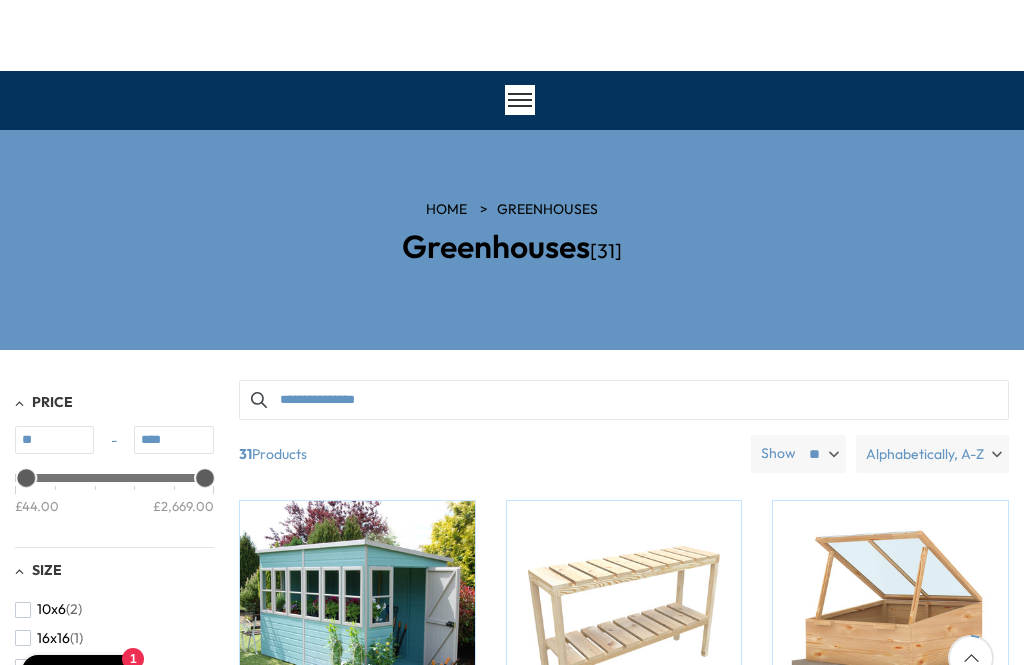 scroll, scrollTop: 0, scrollLeft: 0, axis: both 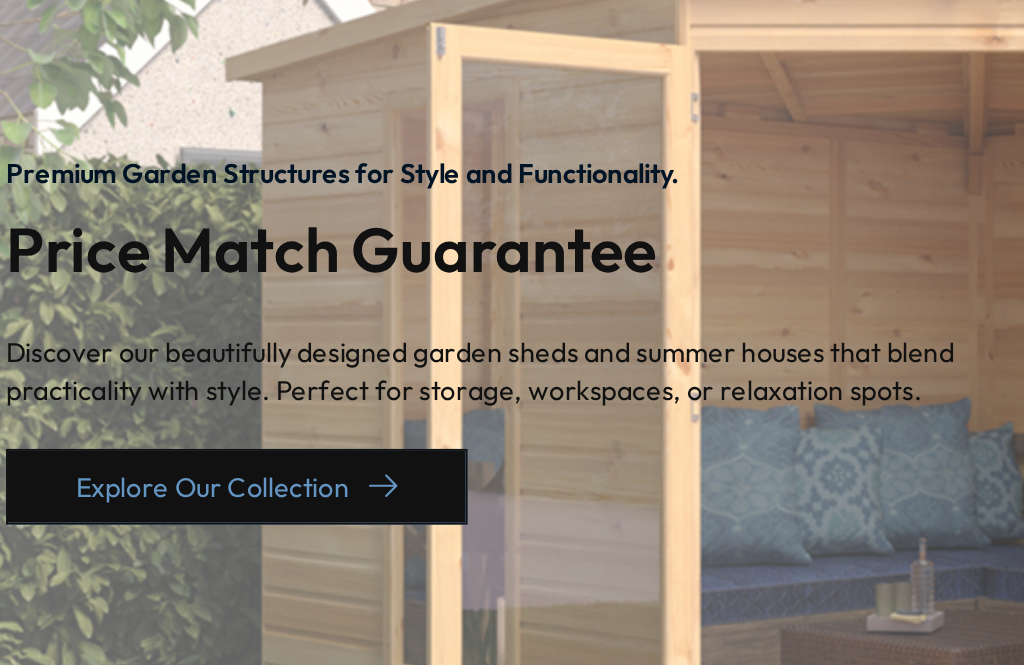 click 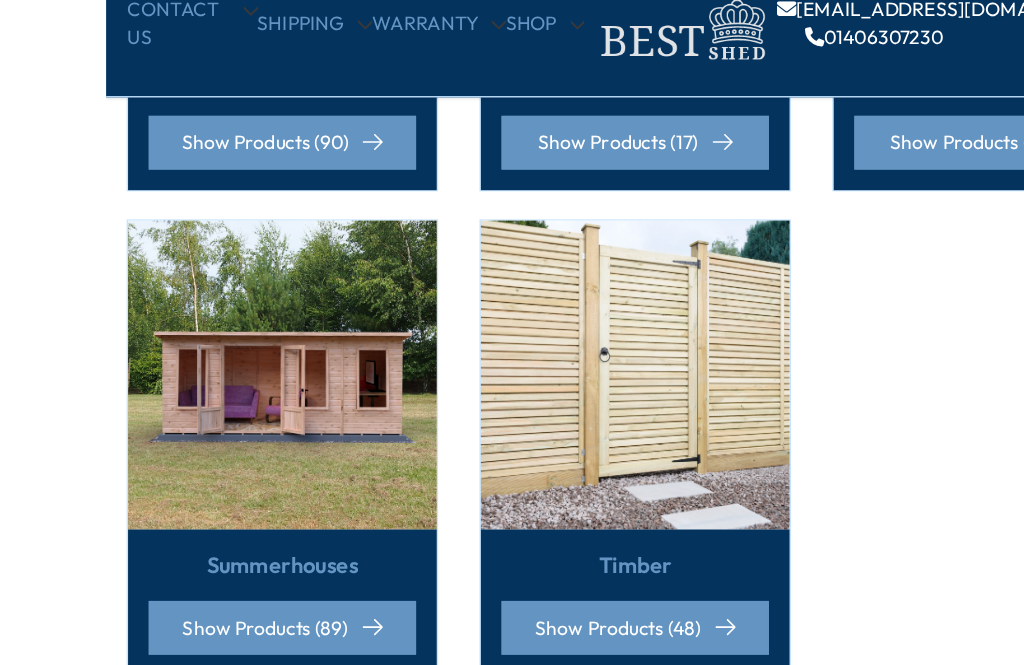 scroll, scrollTop: 1455, scrollLeft: 0, axis: vertical 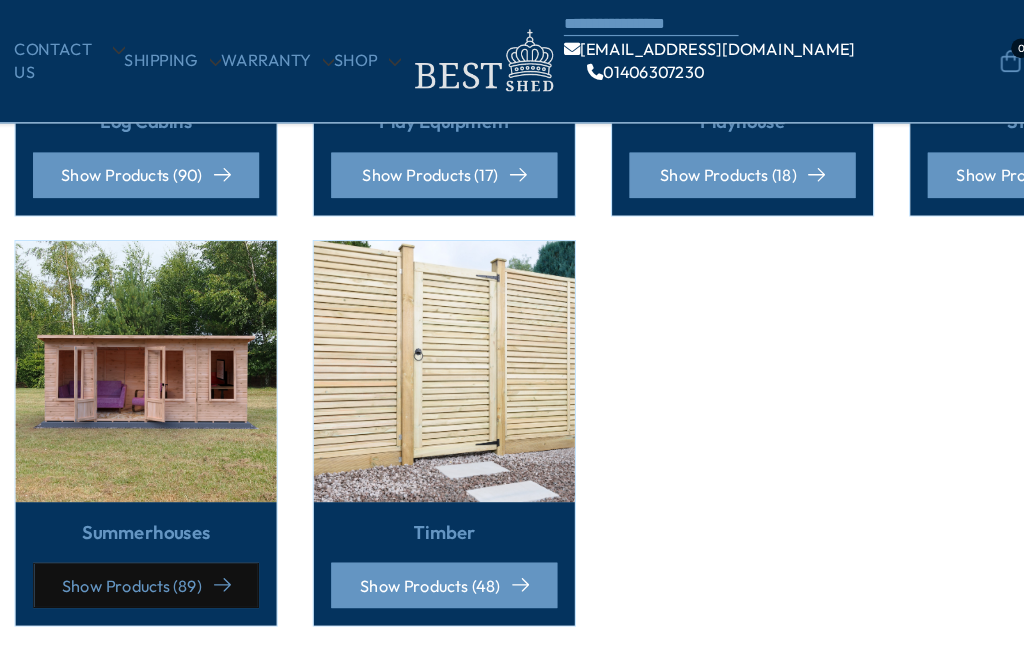 click on "Show Products (89)" at bounding box center [128, 502] 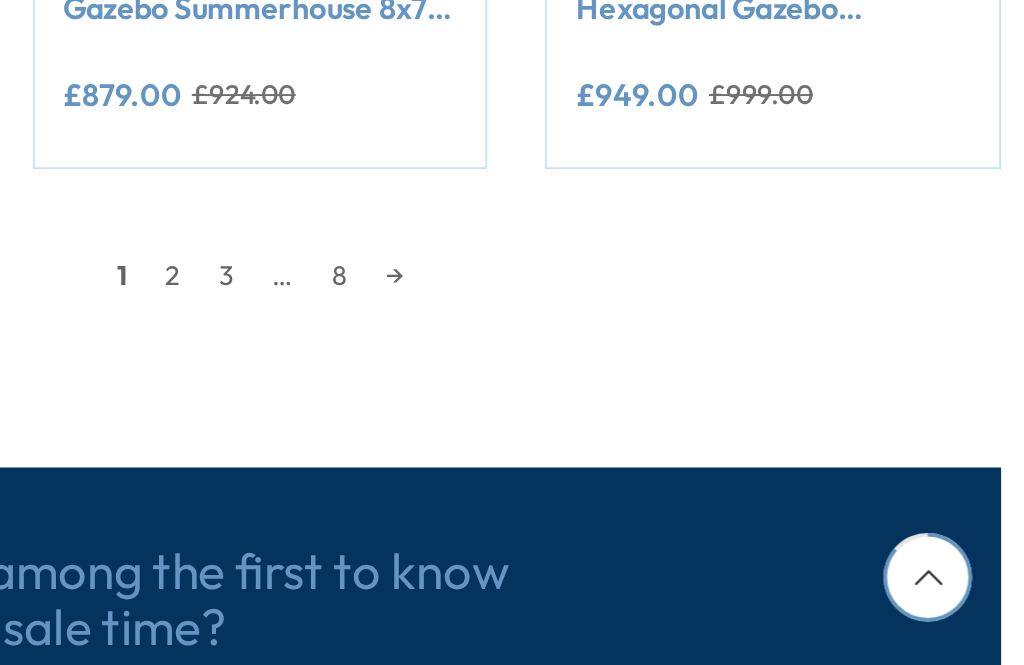 scroll, scrollTop: 1638, scrollLeft: 0, axis: vertical 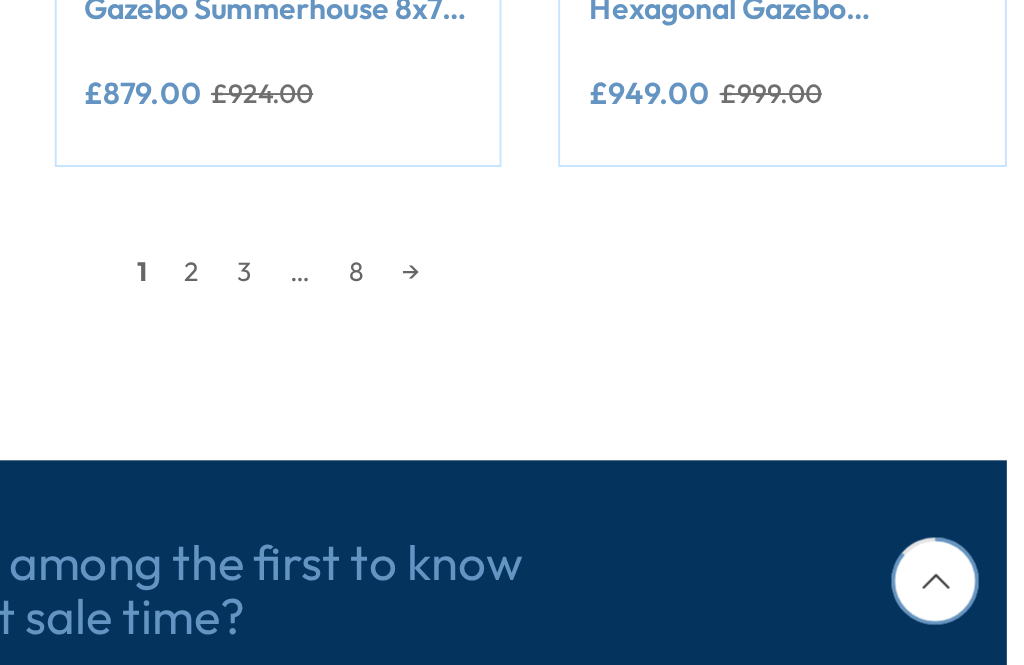 click on "2" at bounding box center [578, 423] 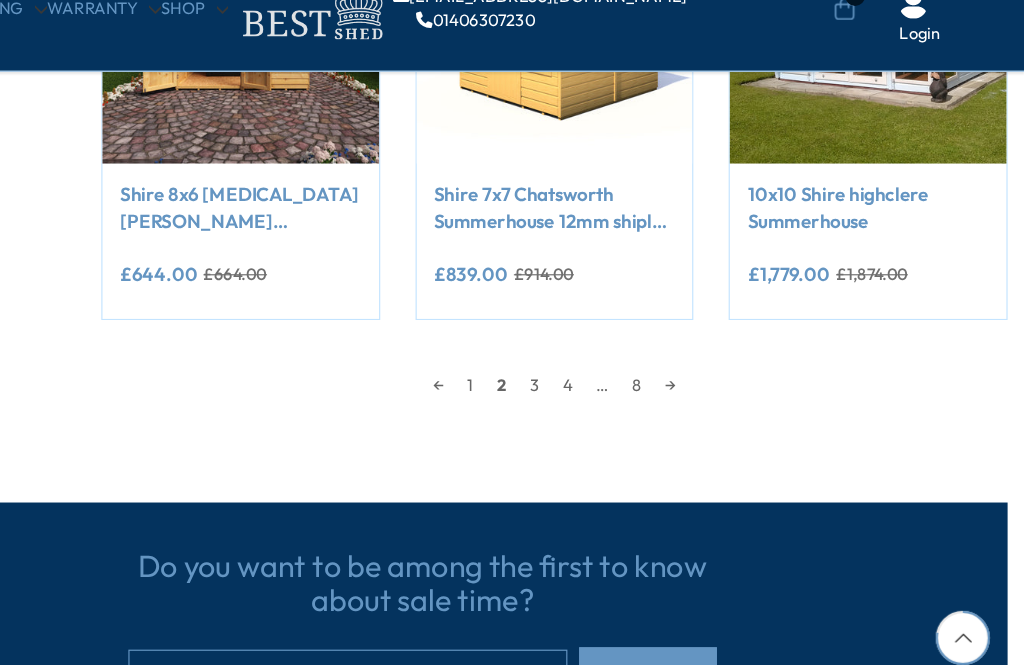 scroll, scrollTop: 1688, scrollLeft: 0, axis: vertical 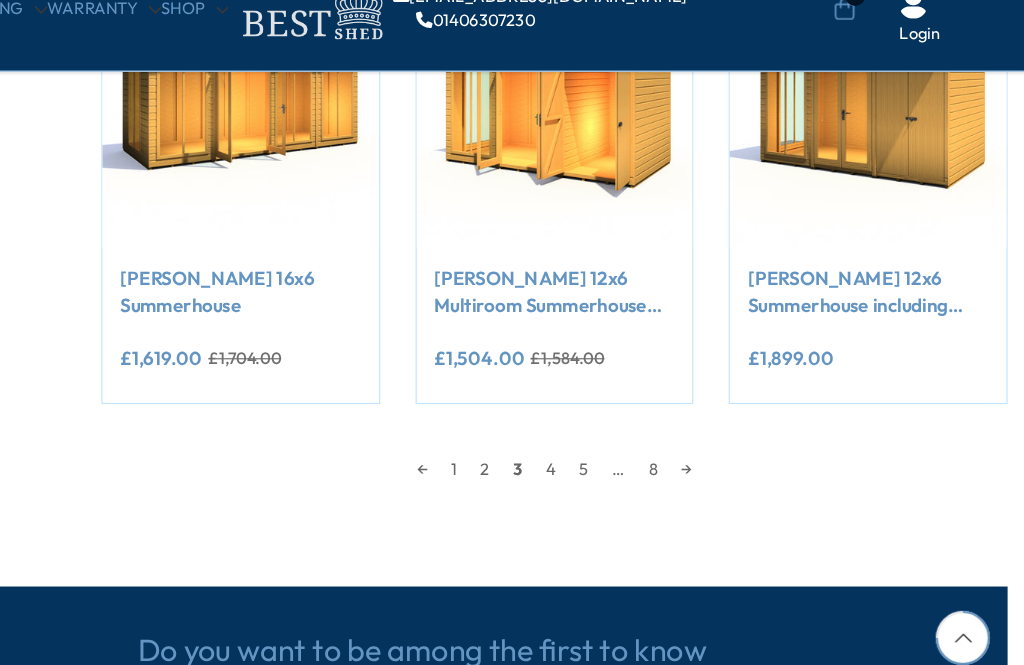 click on "4" at bounding box center (621, 443) 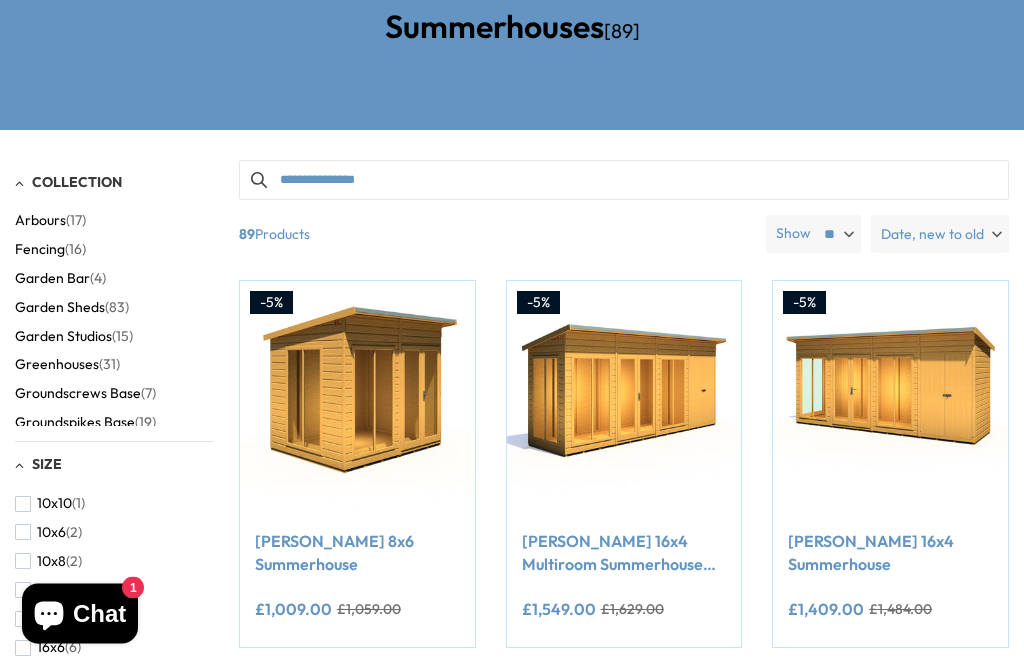 scroll, scrollTop: 0, scrollLeft: 0, axis: both 